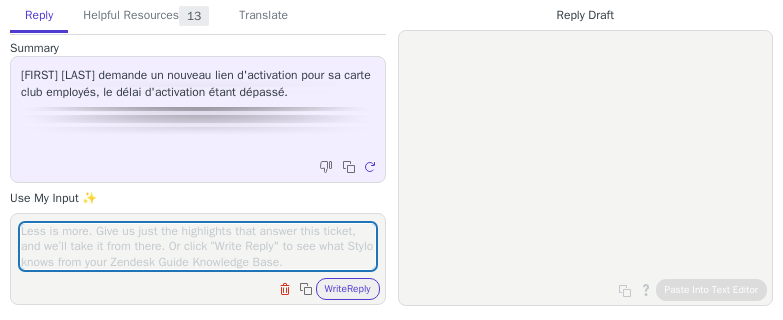 scroll, scrollTop: 0, scrollLeft: 0, axis: both 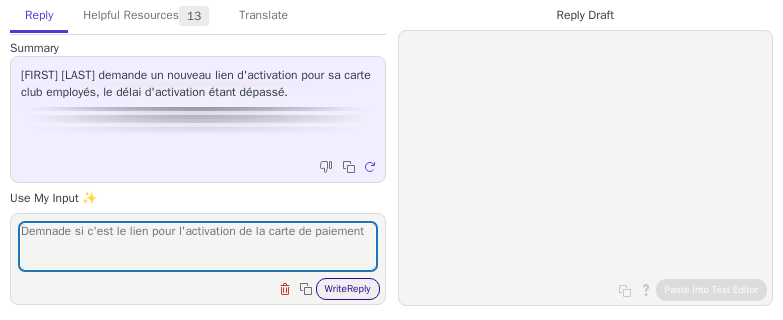 type on "Demnade si c'est le lien pour l'activation de la carte de paiement" 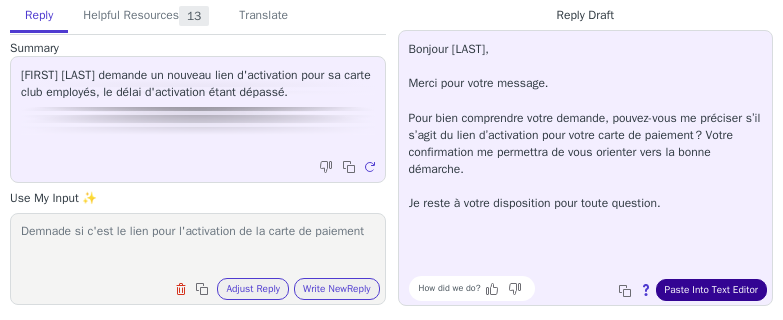 click on "Paste Into Text Editor" at bounding box center (711, 290) 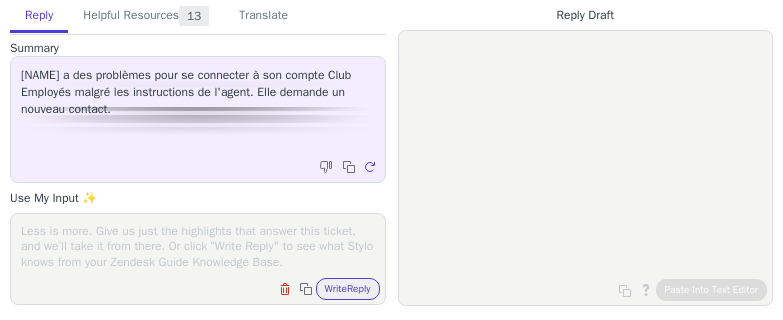 scroll, scrollTop: 0, scrollLeft: 0, axis: both 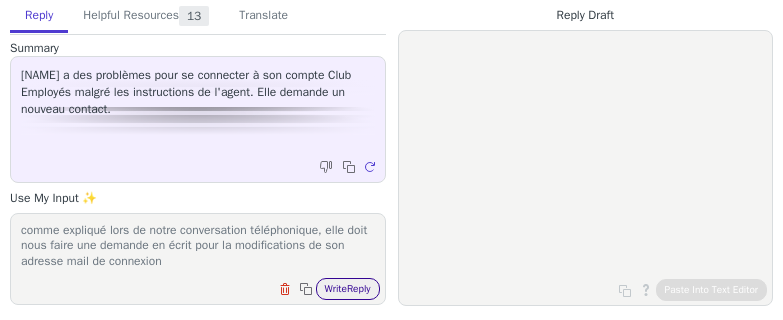 type on "comme expliqué lors de notre conversation téléphonique, elle doit nous faire une demande en écrit pour la modifications de son adresse mail de connexion" 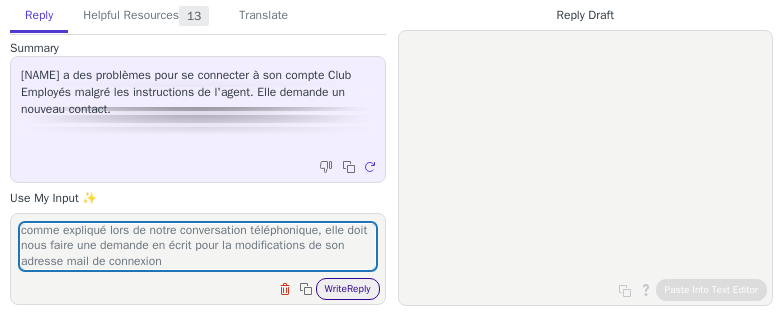 click on "Write  Reply" at bounding box center [348, 289] 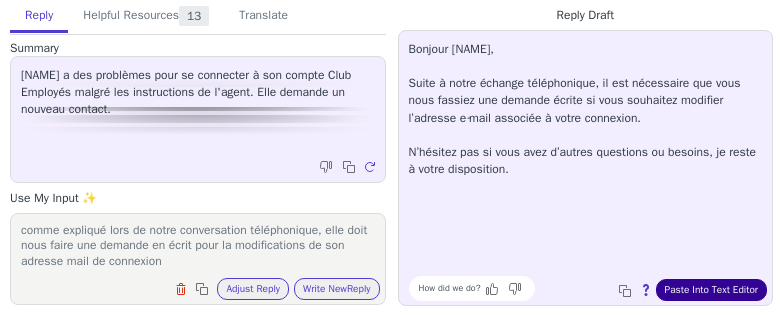 click on "Paste Into Text Editor" at bounding box center [711, 290] 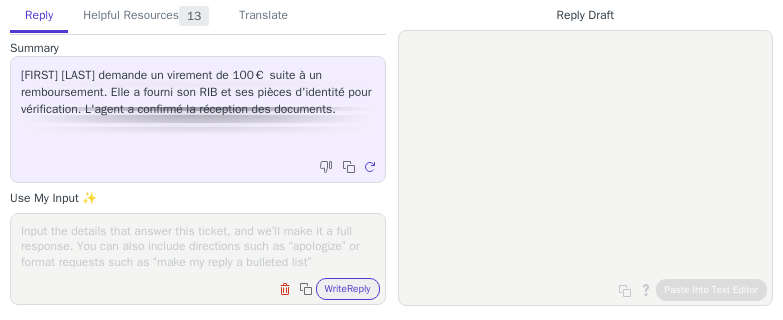 scroll, scrollTop: 0, scrollLeft: 0, axis: both 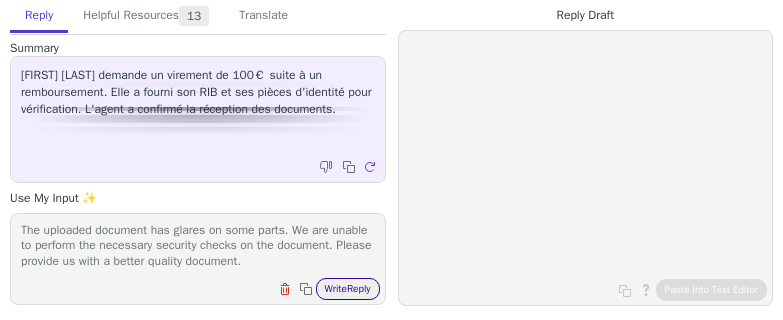 type on "The uploaded document has glares on some parts. We are unable to perform the necessary security checks on the document. Please provide us with a better quality document." 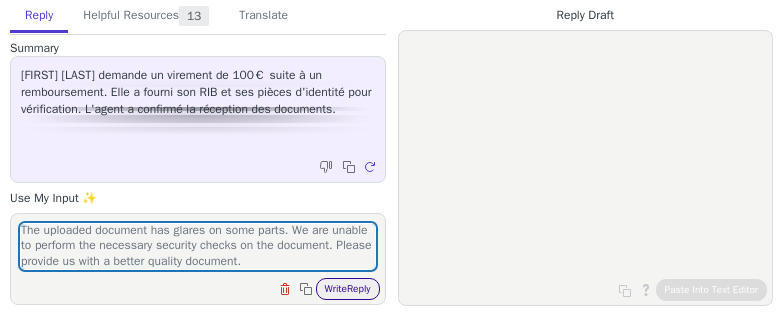 click on "Write  Reply" at bounding box center [348, 289] 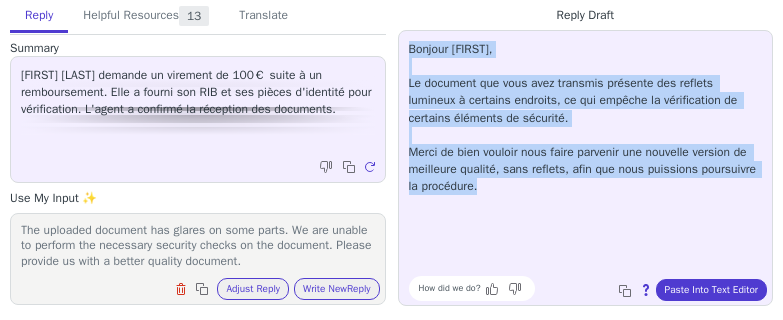 drag, startPoint x: 408, startPoint y: 49, endPoint x: 484, endPoint y: 197, distance: 166.37308 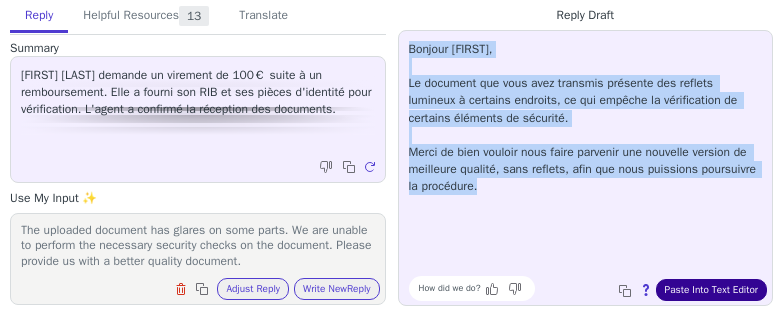 click on "Paste Into Text Editor" at bounding box center (711, 290) 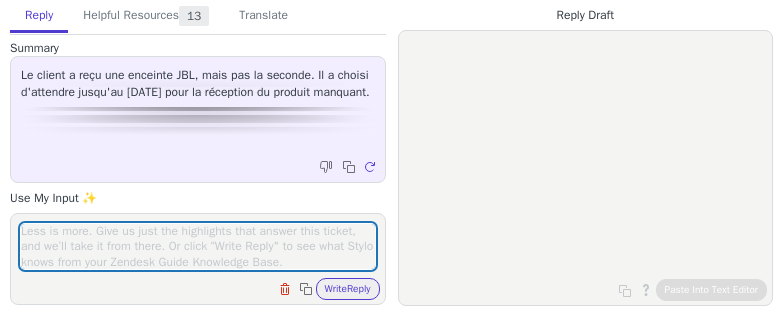 scroll, scrollTop: 0, scrollLeft: 0, axis: both 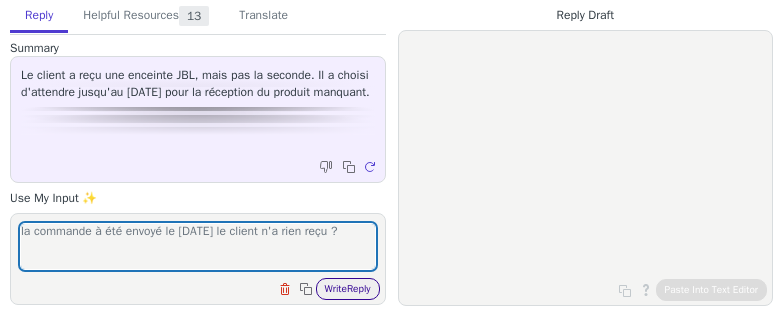 type on "la commande à été envoyé le [DATE] le client n'a rien reçu ?" 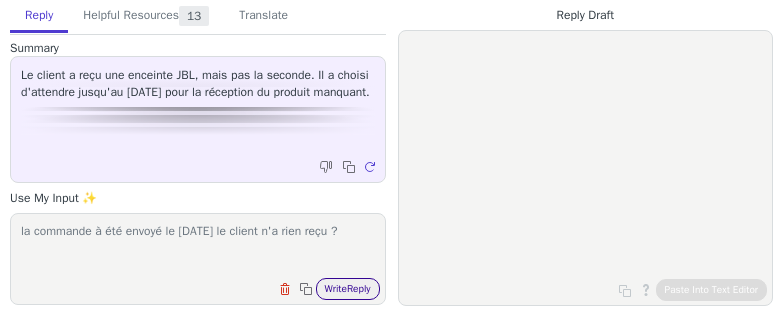 click on "Write  Reply" at bounding box center (348, 289) 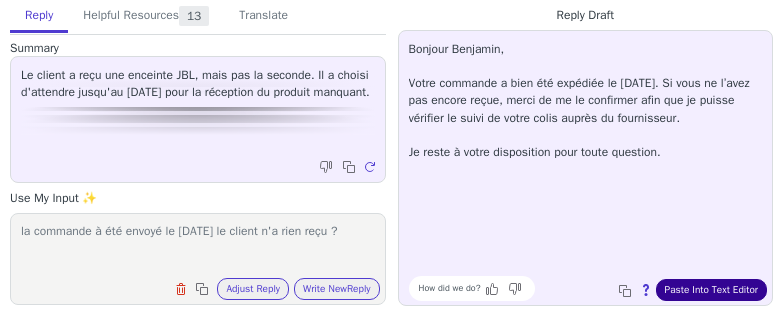 click on "Paste Into Text Editor" at bounding box center (711, 290) 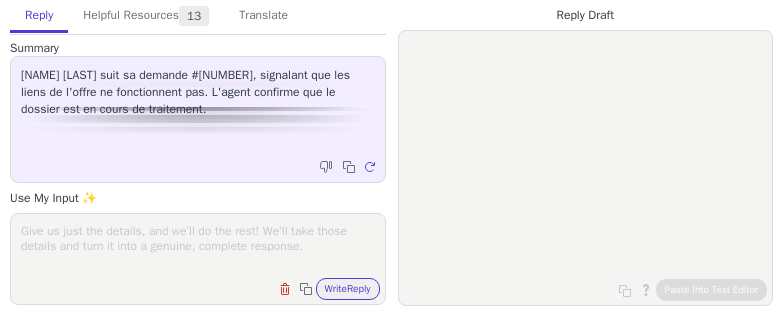 scroll, scrollTop: 0, scrollLeft: 0, axis: both 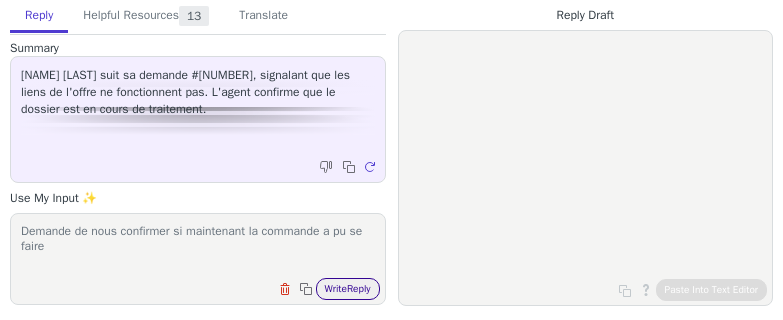 type on "Demande de nous confirmer si maintenant la commande a pu se faire" 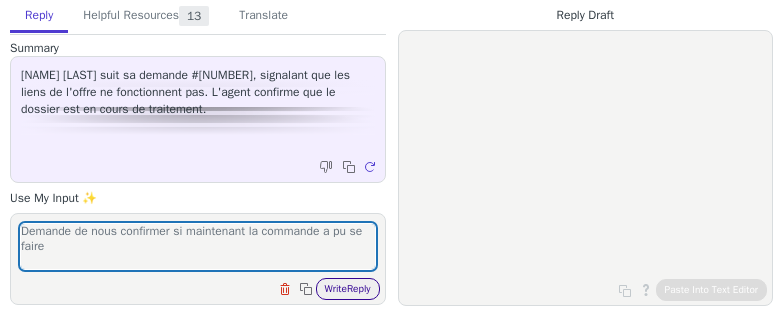 click on "Write  Reply" at bounding box center (348, 289) 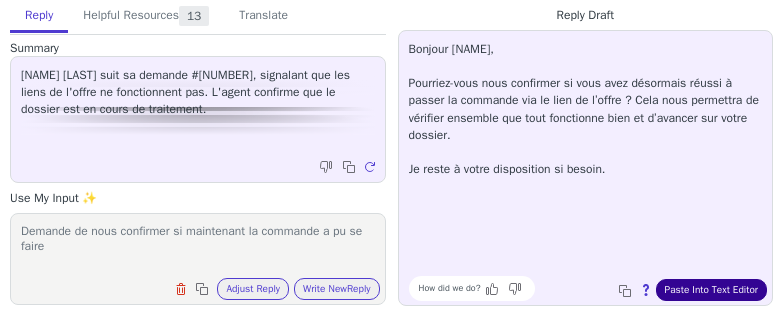 click on "Paste Into Text Editor" at bounding box center (711, 290) 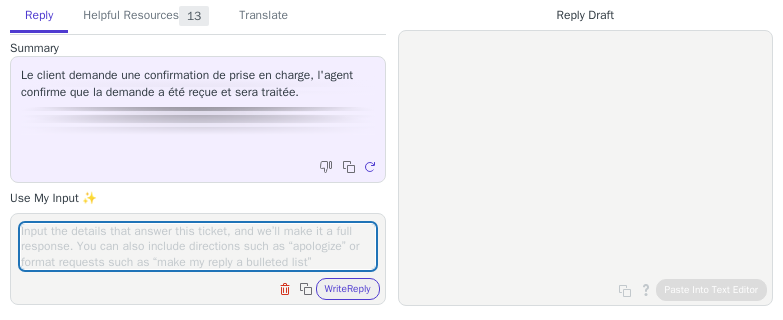 click at bounding box center (198, 246) 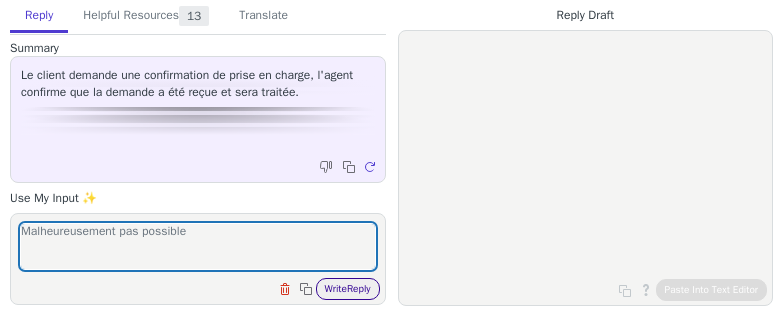 type on "Malheureusement pas possible" 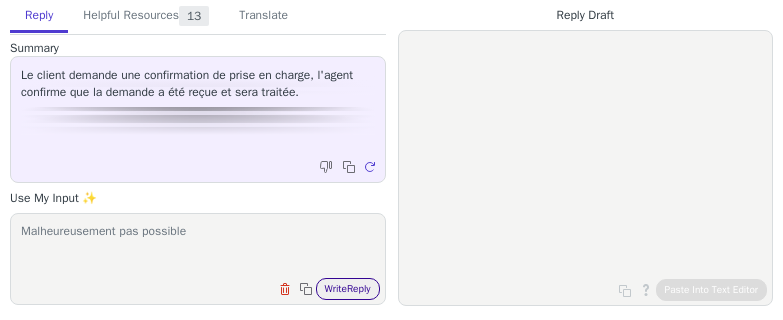 click on "Write  Reply" at bounding box center (348, 289) 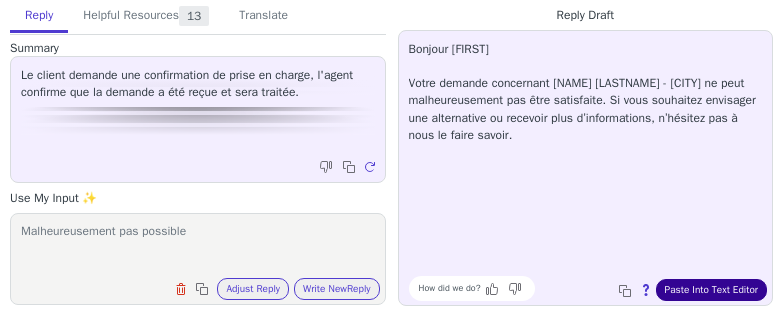 click on "Paste Into Text Editor" at bounding box center [711, 290] 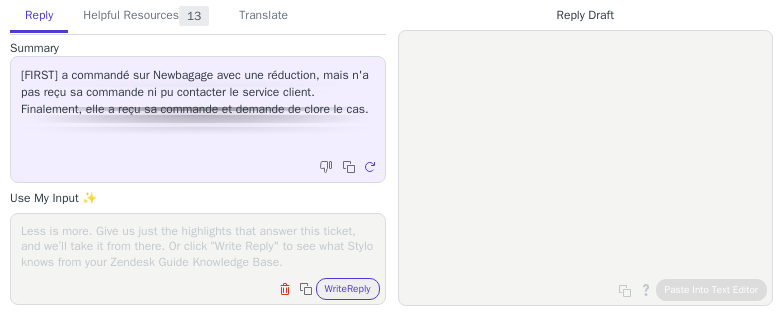 scroll, scrollTop: 0, scrollLeft: 0, axis: both 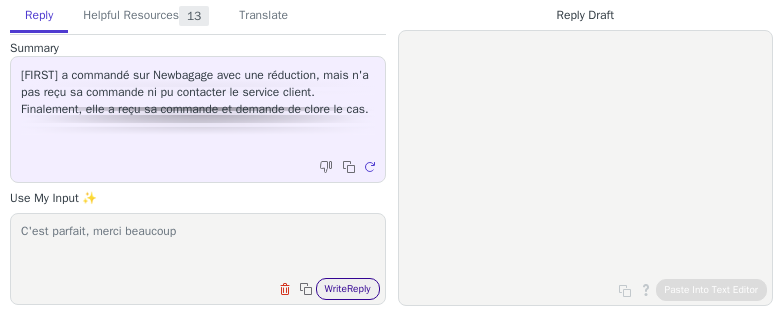 type on "C'est parfait, merci beaucoup" 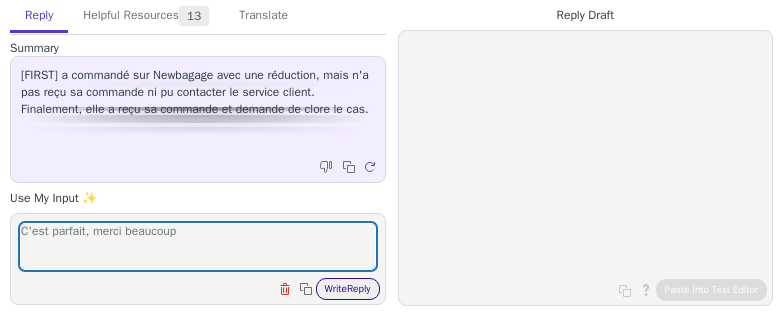 click on "Write  Reply" at bounding box center (348, 289) 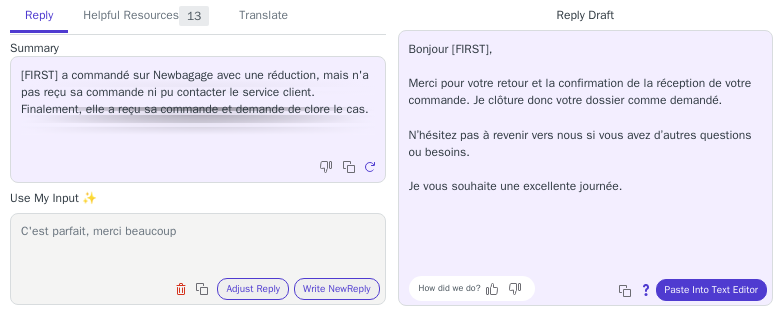 click on "Bonjour Alexandra, Merci pour votre retour et la confirmation de la réception de votre commande. Je clôture donc votre dossier comme demandé. N’hésitez pas à revenir vers nous si vous avez d’autres questions ou besoins. Je vous souhaite une excellente journée." at bounding box center (586, 118) 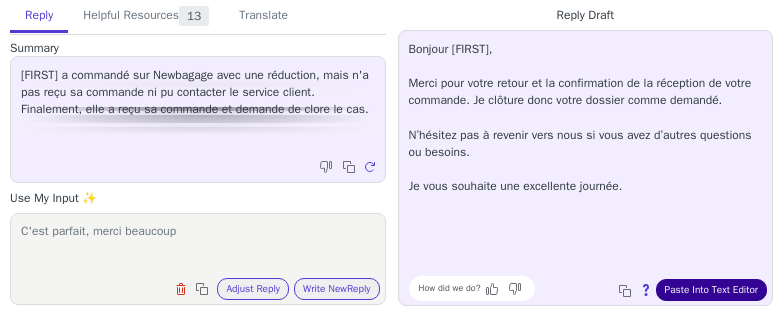 click on "Paste Into Text Editor" at bounding box center [711, 290] 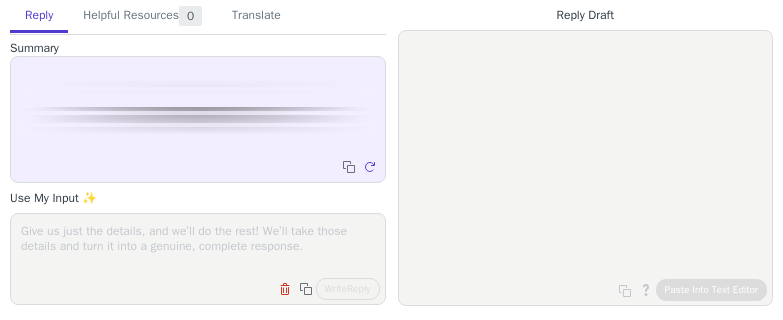 scroll, scrollTop: 0, scrollLeft: 0, axis: both 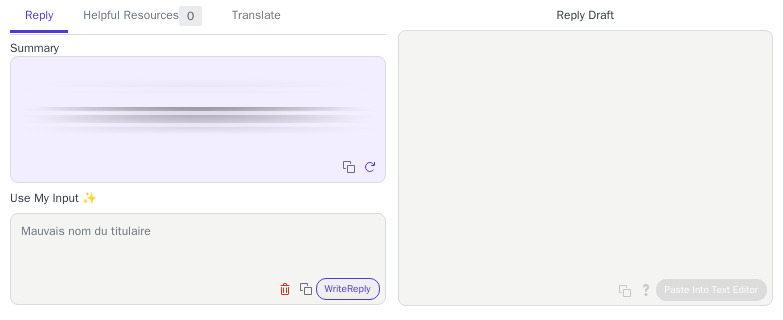 click on "Mauvais nom du titulaire" at bounding box center [198, 246] 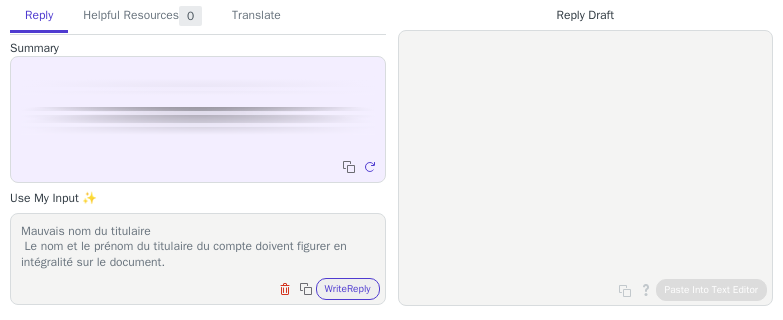 scroll, scrollTop: 1, scrollLeft: 0, axis: vertical 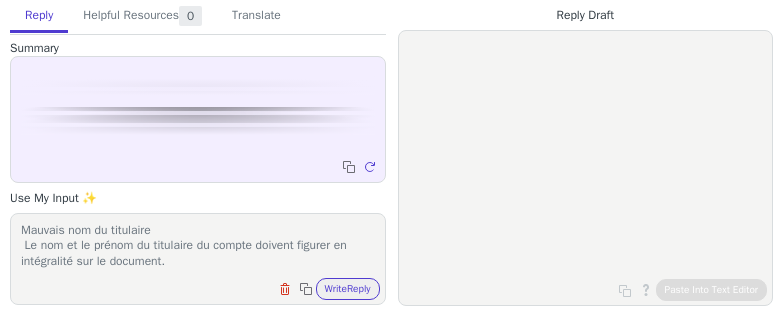 click on "Mauvais nom du titulaire
Le nom et le prénom du titulaire du compte doivent figurer en intégralité sur le document." at bounding box center [198, 246] 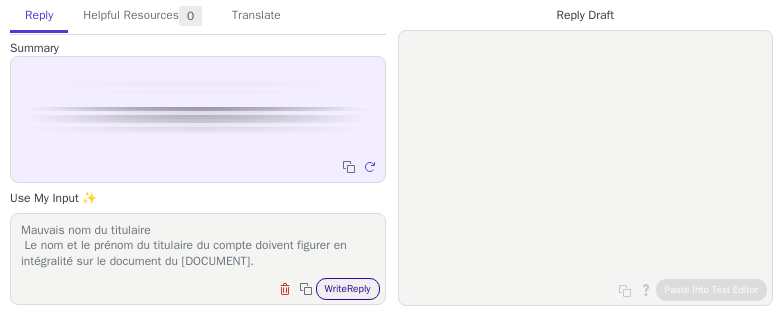 type on "Mauvais nom du titulaire
Le nom et le prénom du titulaire du compte doivent figurer en intégralité sur le document du CNI." 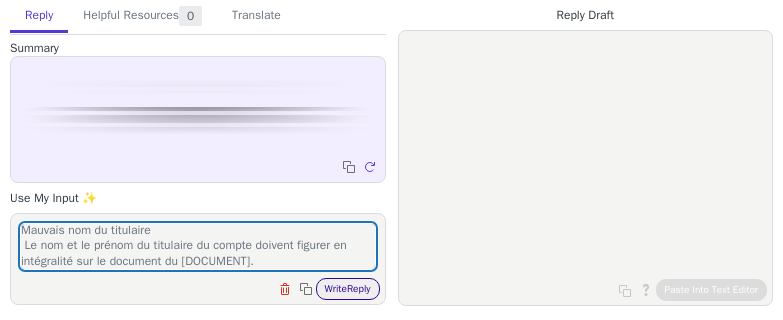 click on "Write  Reply" at bounding box center (348, 289) 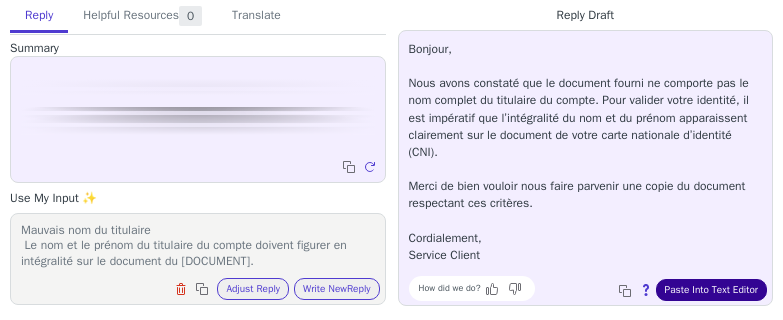 click on "Paste Into Text Editor" at bounding box center [711, 290] 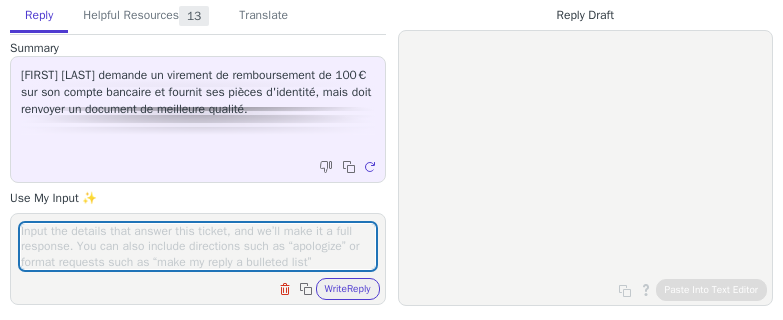 scroll, scrollTop: 0, scrollLeft: 0, axis: both 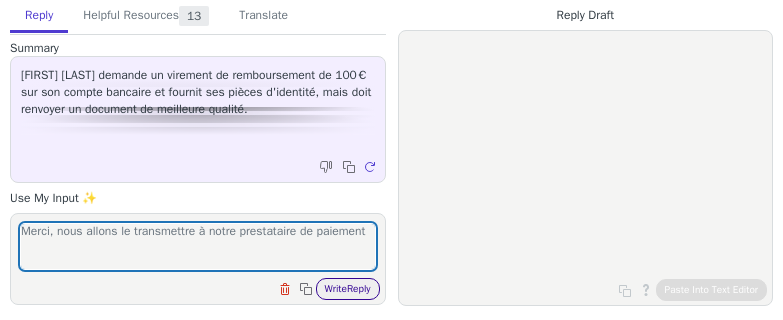 type on "Merci, nous allons le transmettre à notre prestataire de paiement" 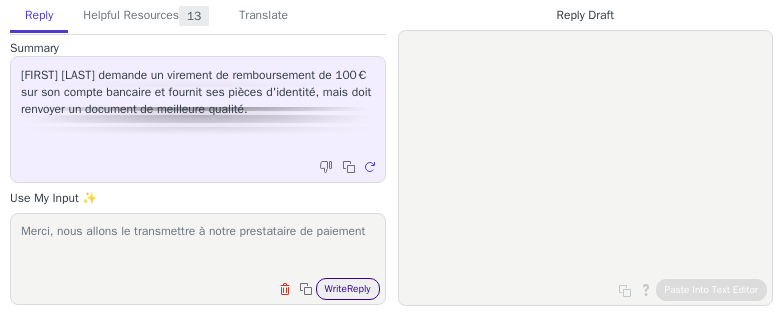 click on "Write  Reply" at bounding box center [348, 289] 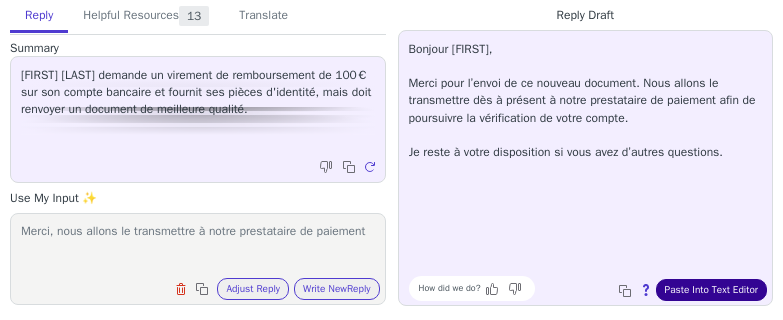click on "Paste Into Text Editor" at bounding box center (711, 290) 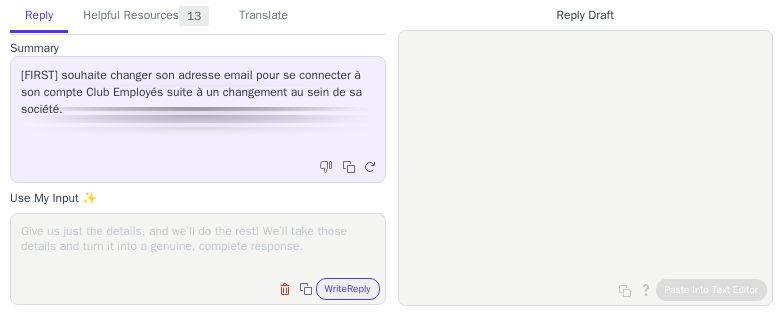 scroll, scrollTop: 0, scrollLeft: 0, axis: both 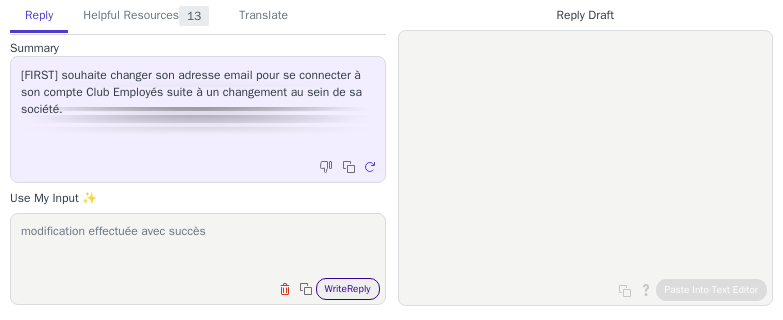 type on "modification effectuée avec succès" 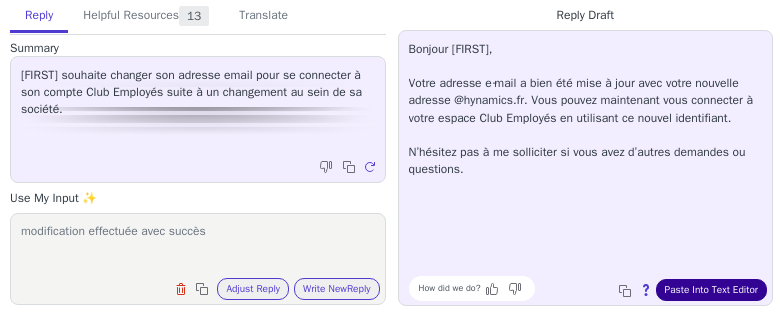 click on "Paste Into Text Editor" at bounding box center (711, 290) 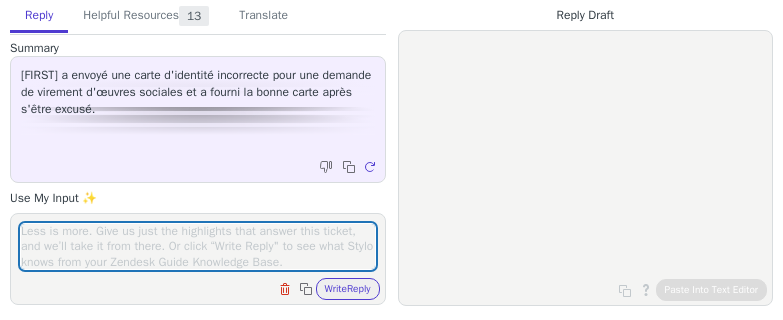 scroll, scrollTop: 0, scrollLeft: 0, axis: both 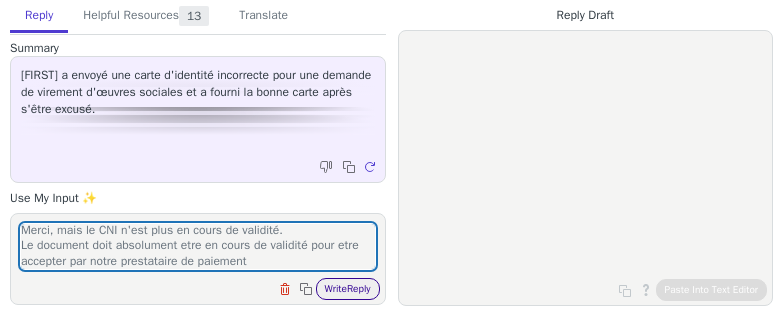 type on "Merci, mais le CNI n'est plus en cours de validité.
Le document doit absolument etre en cours de validité pour etre accepter par notre prestataire de paiement" 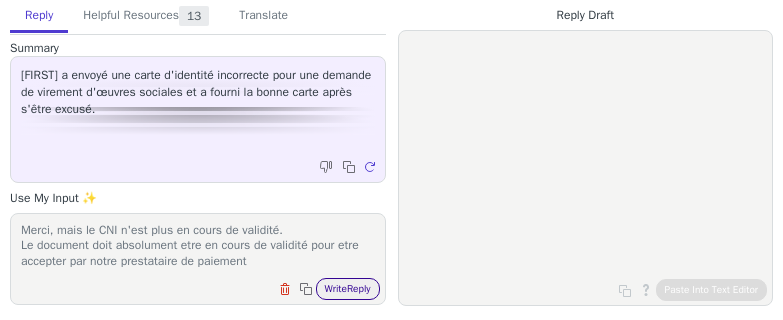 click on "Write  Reply" at bounding box center [348, 289] 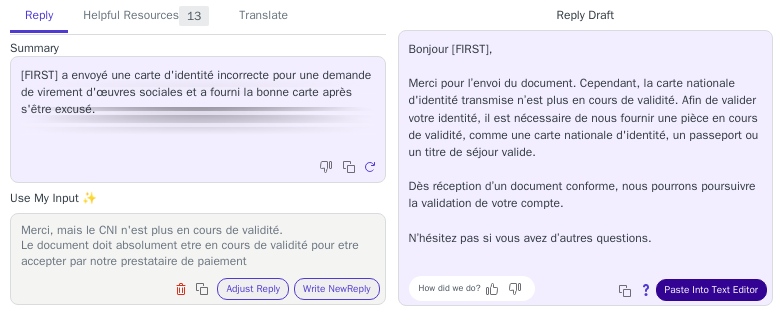 click on "Paste Into Text Editor" at bounding box center (711, 290) 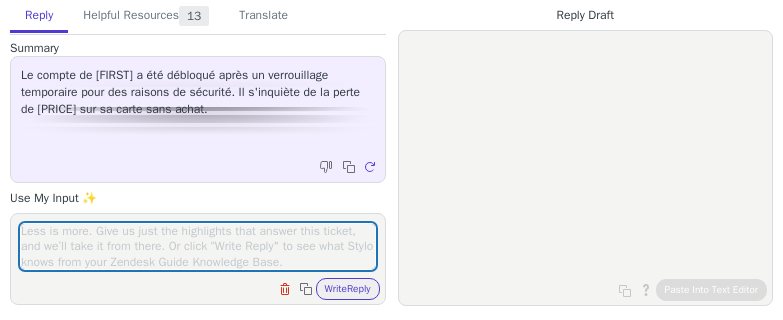scroll, scrollTop: 0, scrollLeft: 0, axis: both 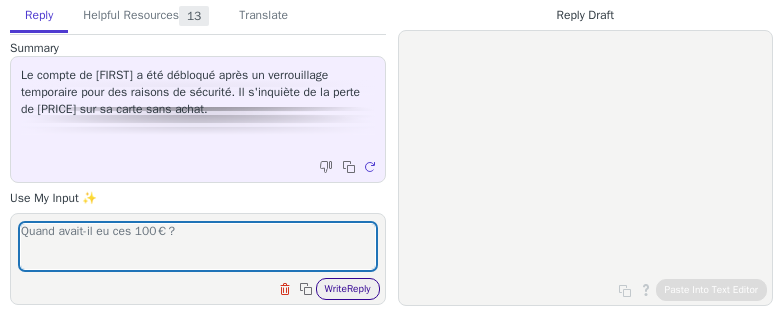 type on "Quand avait-il eu ces 100€?" 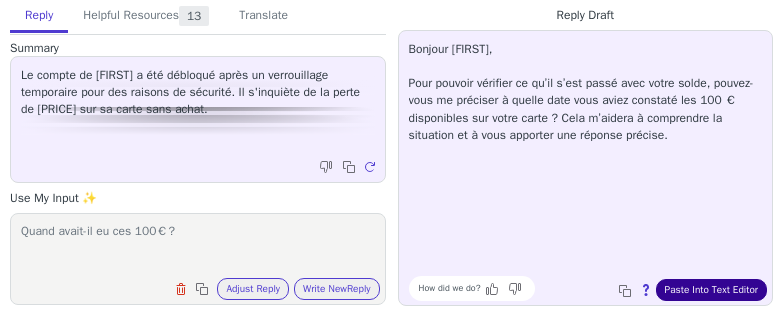 click on "Paste Into Text Editor" at bounding box center (711, 290) 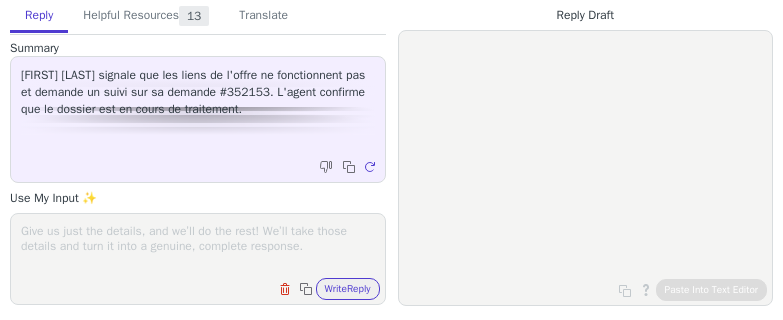 scroll, scrollTop: 0, scrollLeft: 0, axis: both 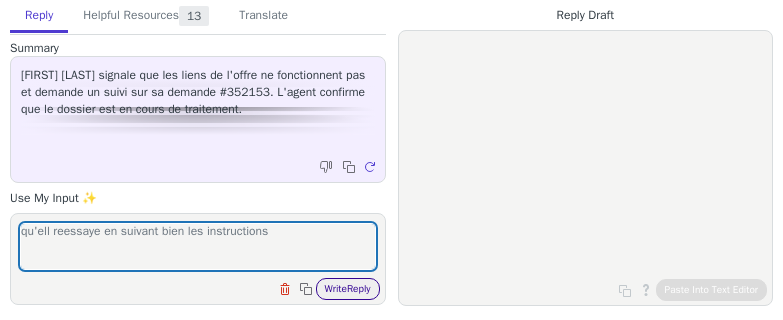 click on "Write  Reply" at bounding box center [348, 289] 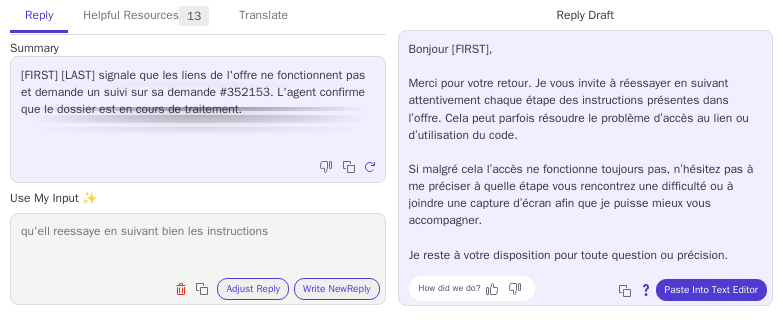 click on "qu'ell reessaye en suivant bien les instructions" at bounding box center [198, 246] 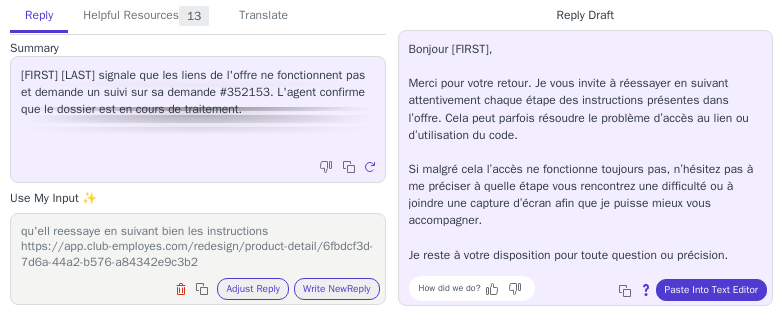 scroll, scrollTop: 1, scrollLeft: 0, axis: vertical 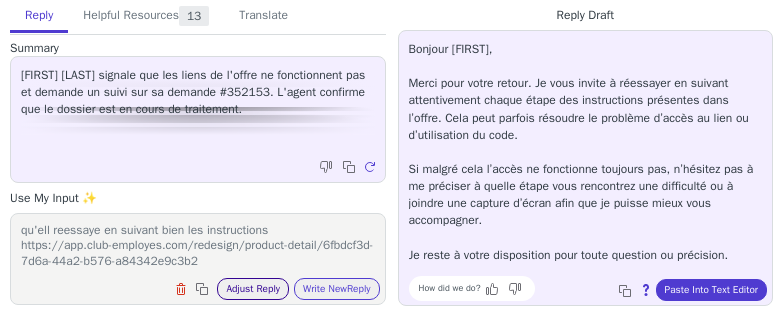 type on "qu'ell reessaye en suivant bien les instructions
https://app.club-employes.com/redesign/product-detail/6fbdcf3d-7d6a-44a2-b576-a84342e9c3b2" 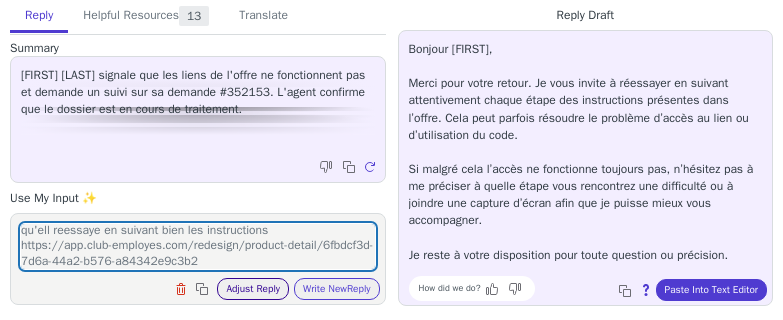 click on "Adjust Reply" at bounding box center (253, 289) 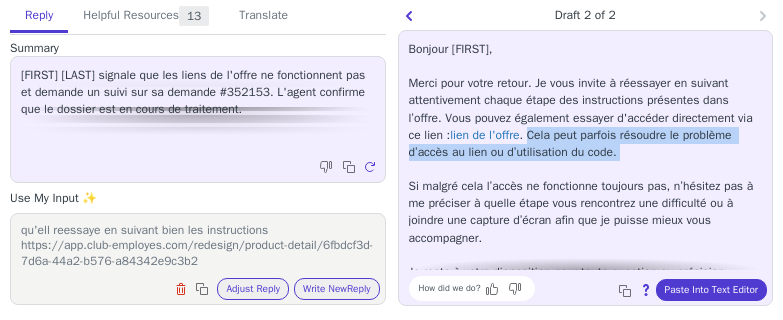 drag, startPoint x: 545, startPoint y: 135, endPoint x: 676, endPoint y: 161, distance: 133.55524 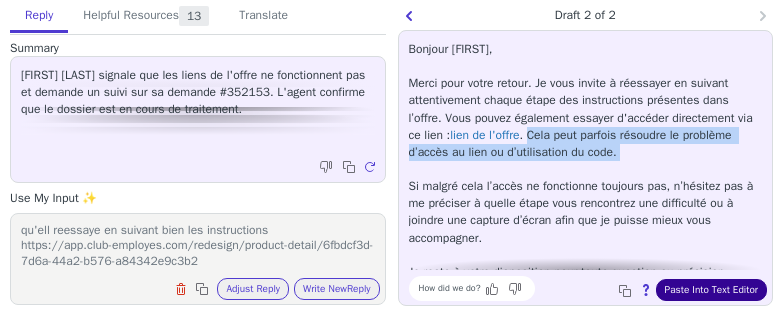 click on "Paste Into Text Editor" at bounding box center [711, 290] 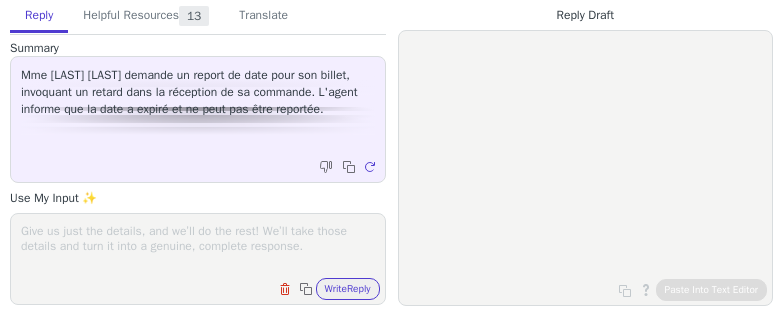 scroll, scrollTop: 0, scrollLeft: 0, axis: both 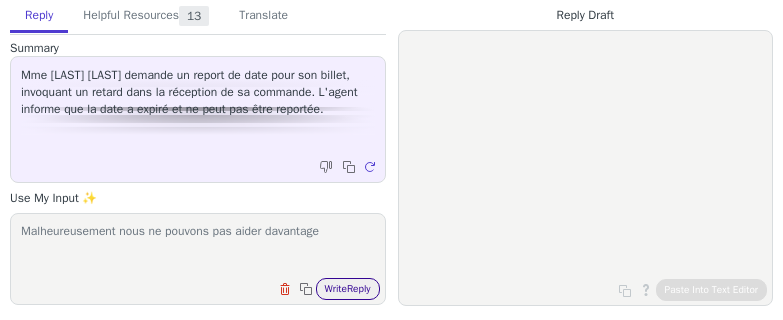 type on "Malheureusement nous ne pouvons pas aider davantage" 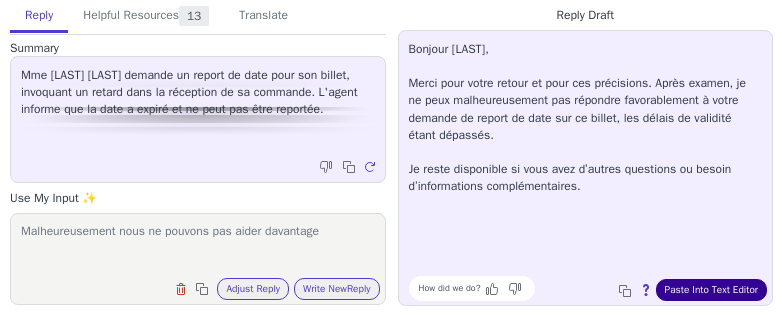 drag, startPoint x: 695, startPoint y: 285, endPoint x: 664, endPoint y: 287, distance: 31.06445 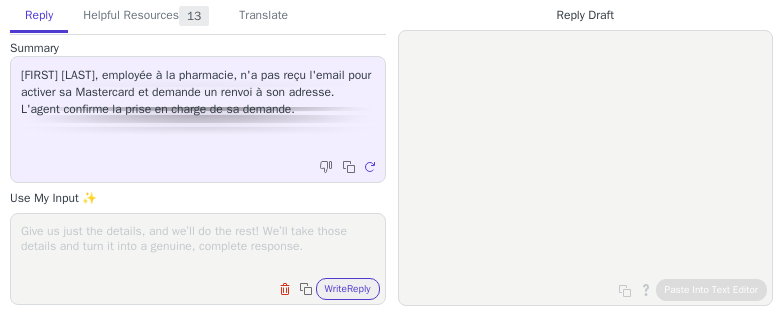 scroll, scrollTop: 0, scrollLeft: 0, axis: both 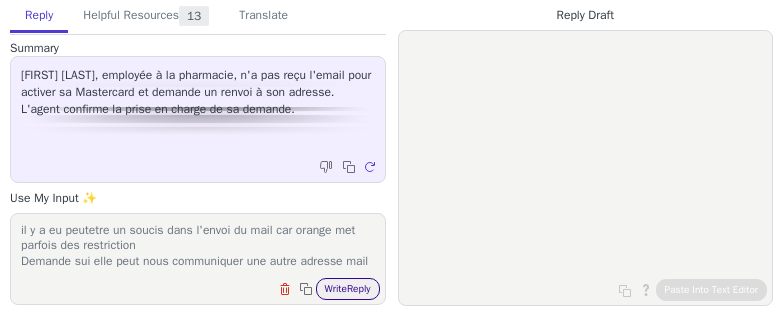 type on "il y a eu peutetre un soucis dans l'envoi du mail car orange met parfois des restriction
Demande sui elle peut nous communiquer une autre adresse mail" 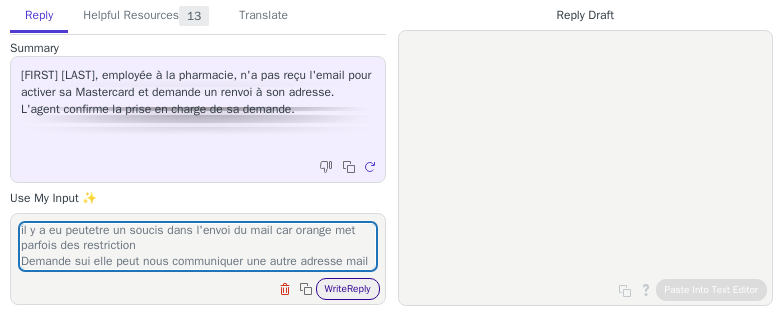 click on "Write  Reply" at bounding box center [348, 289] 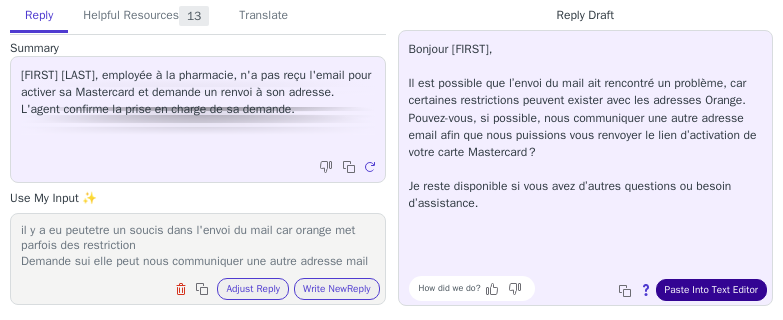 click on "Paste Into Text Editor" at bounding box center (711, 290) 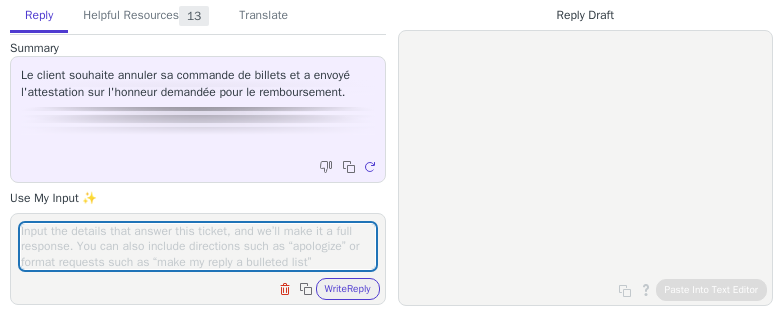 scroll, scrollTop: 0, scrollLeft: 0, axis: both 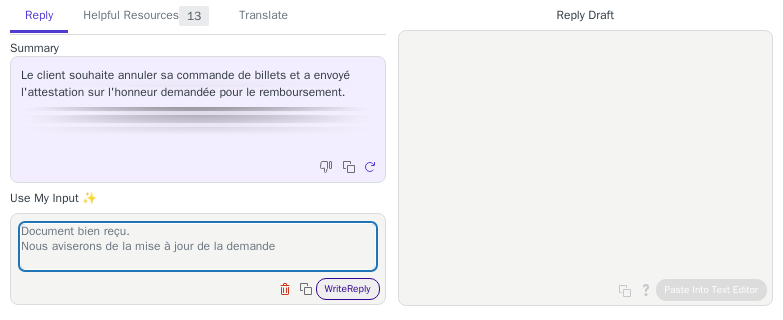 type on "Document bien reçu.
Nous aviserons de la mise à jour de la demande" 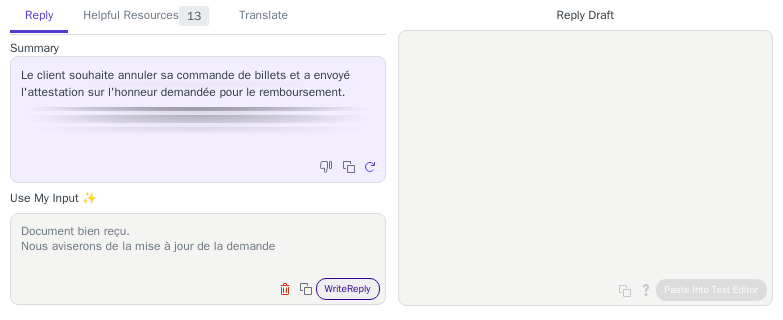 click on "Write  Reply" at bounding box center [348, 289] 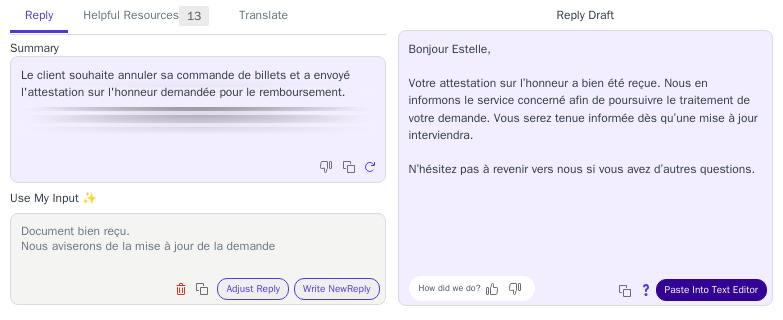 click on "Paste Into Text Editor" at bounding box center [711, 290] 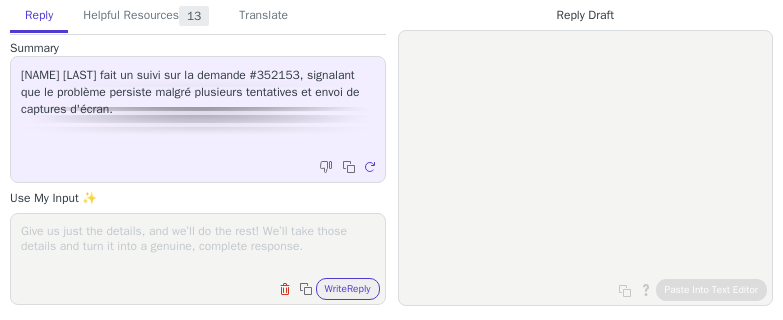 scroll, scrollTop: 0, scrollLeft: 0, axis: both 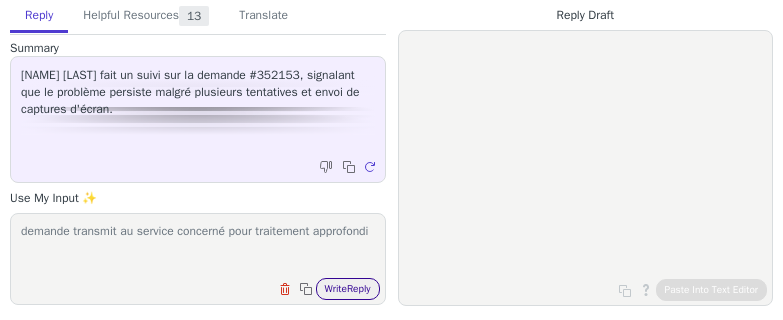 type on "demande transmit au service concerné pour traitement approfondi" 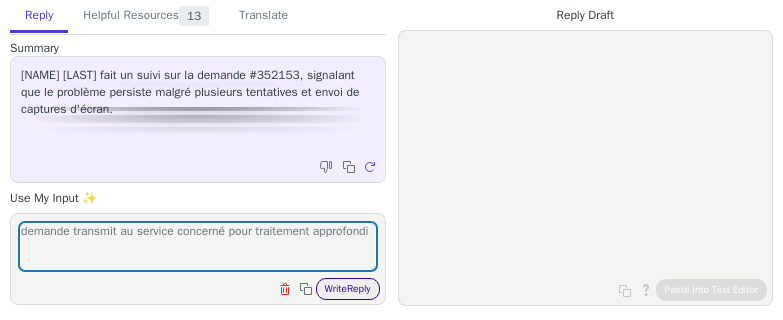 click on "Write  Reply" at bounding box center [348, 289] 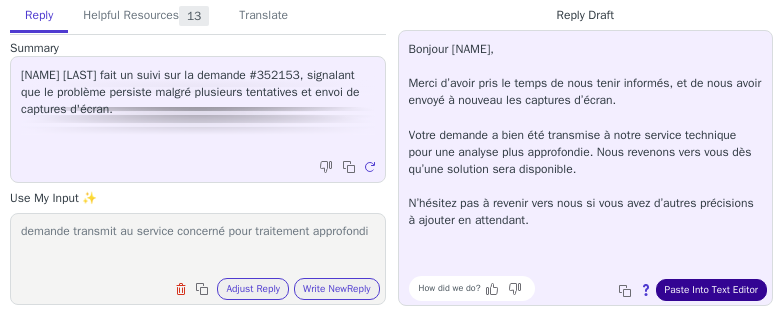 click on "Paste Into Text Editor" at bounding box center (711, 290) 